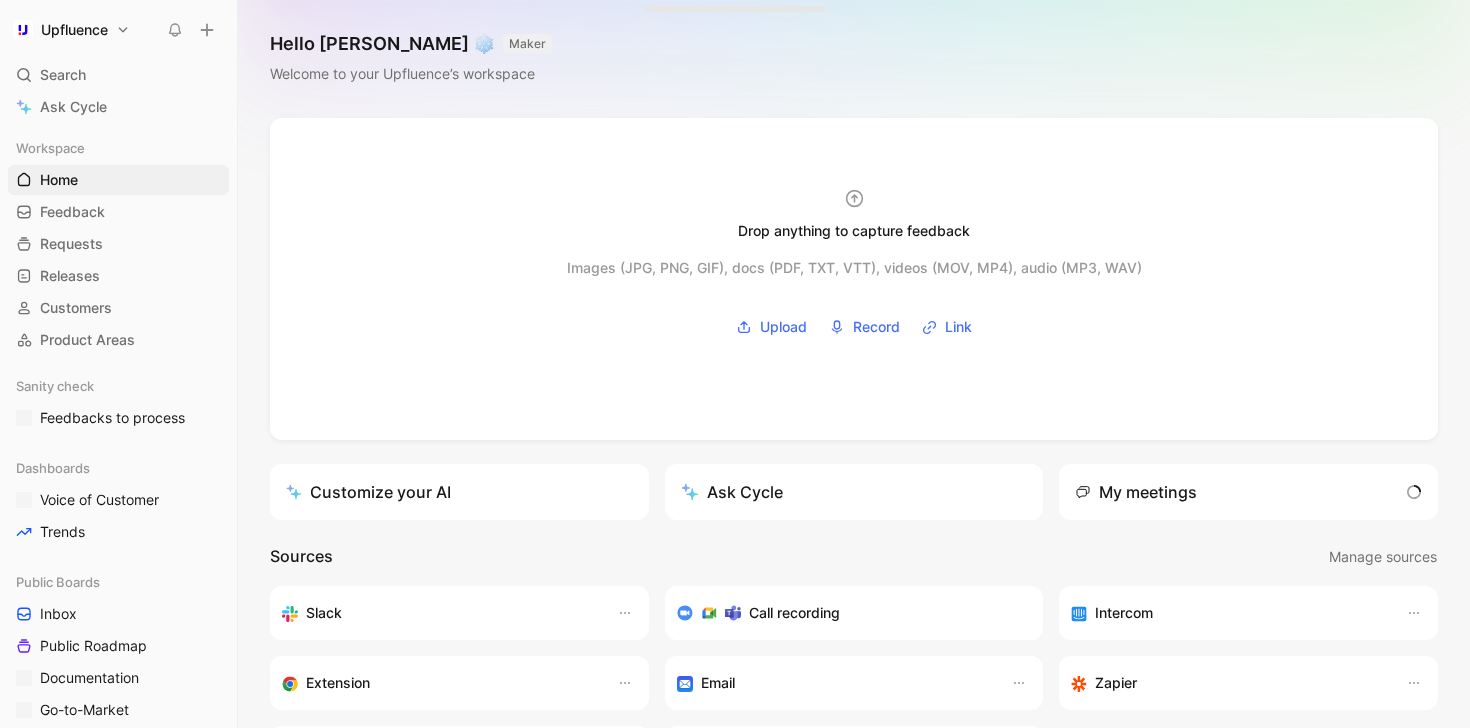 scroll, scrollTop: 0, scrollLeft: 0, axis: both 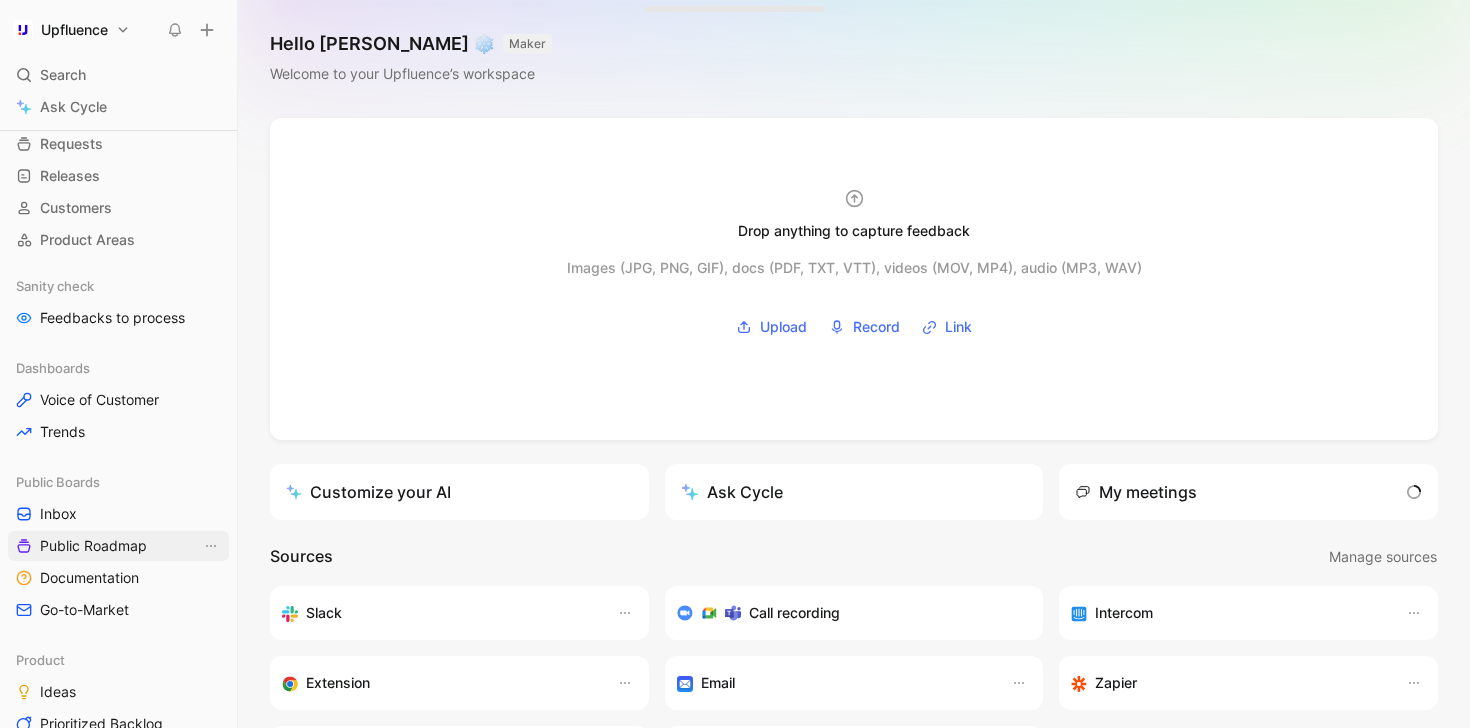 click on "Public Roadmap" at bounding box center (93, 546) 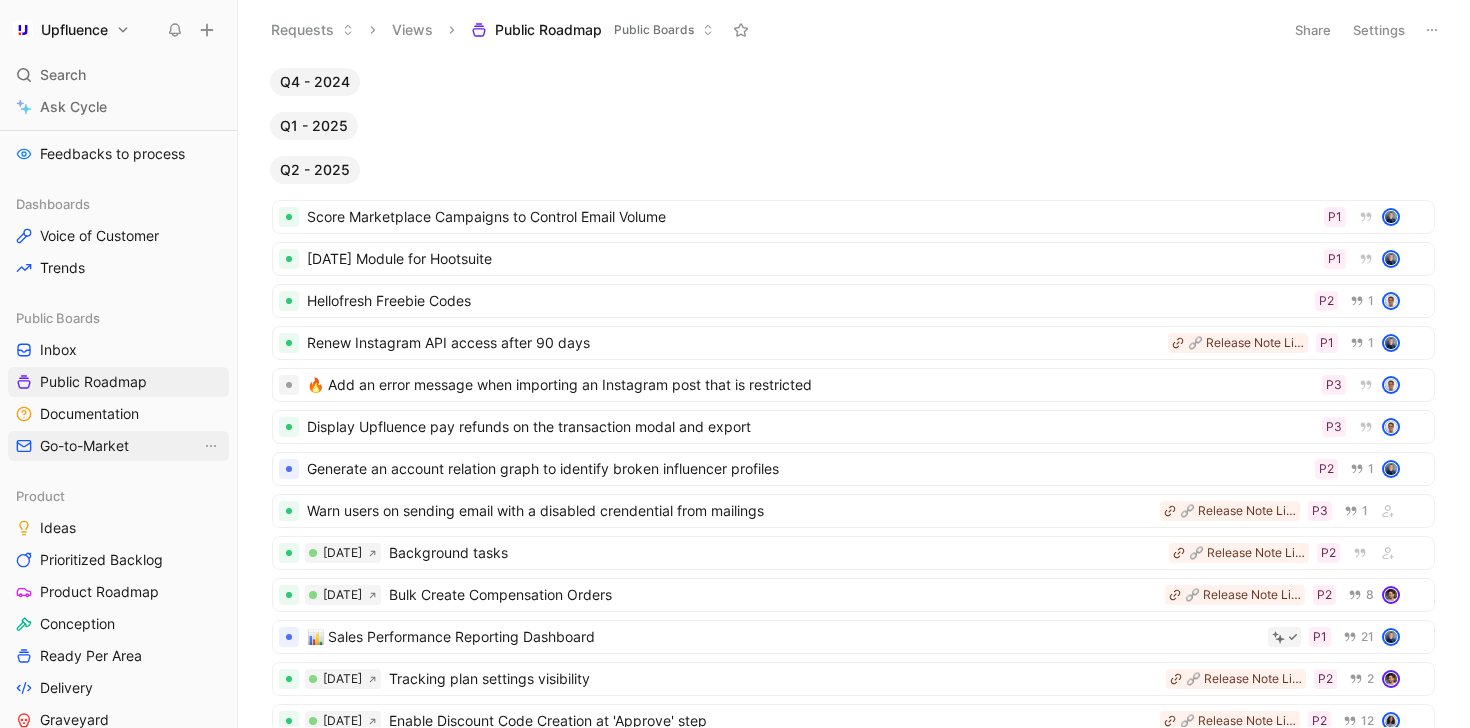 scroll, scrollTop: 295, scrollLeft: 0, axis: vertical 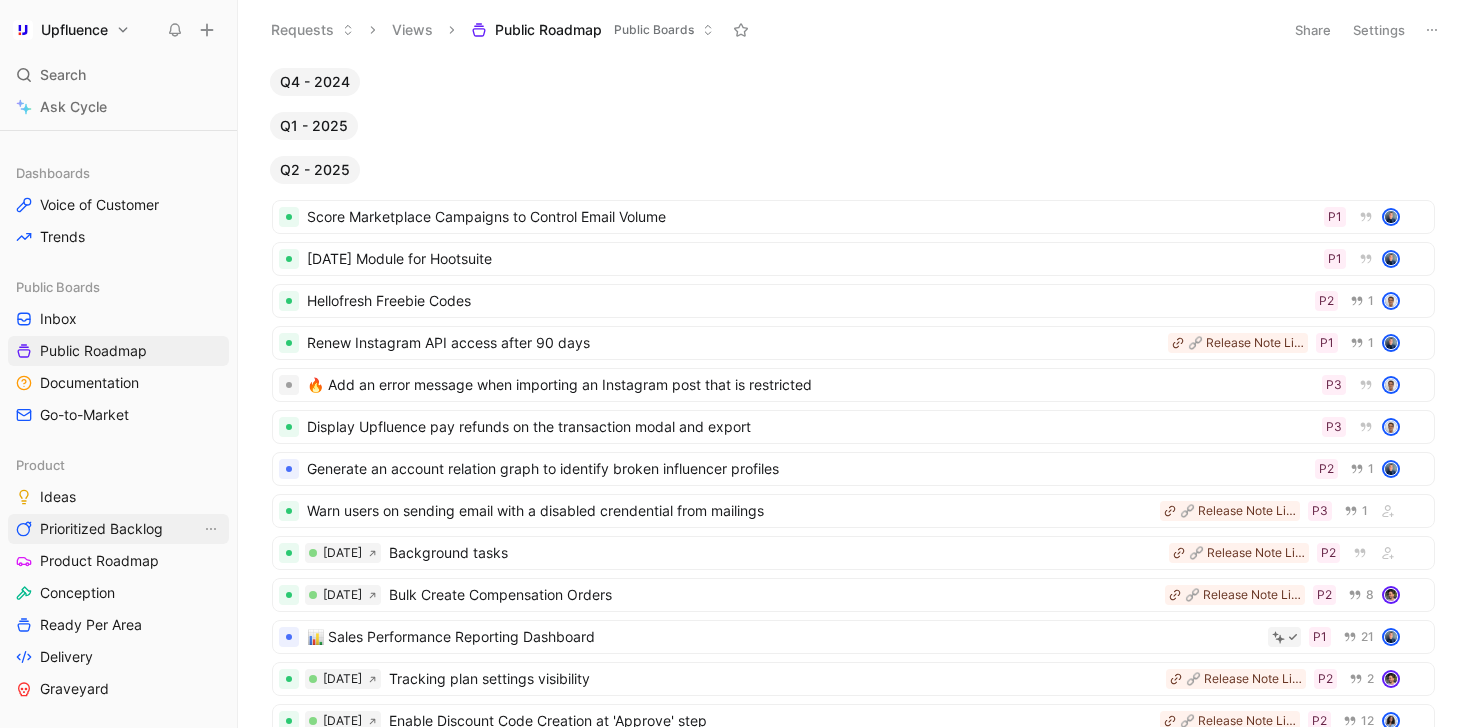click on "Prioritized Backlog" at bounding box center (101, 529) 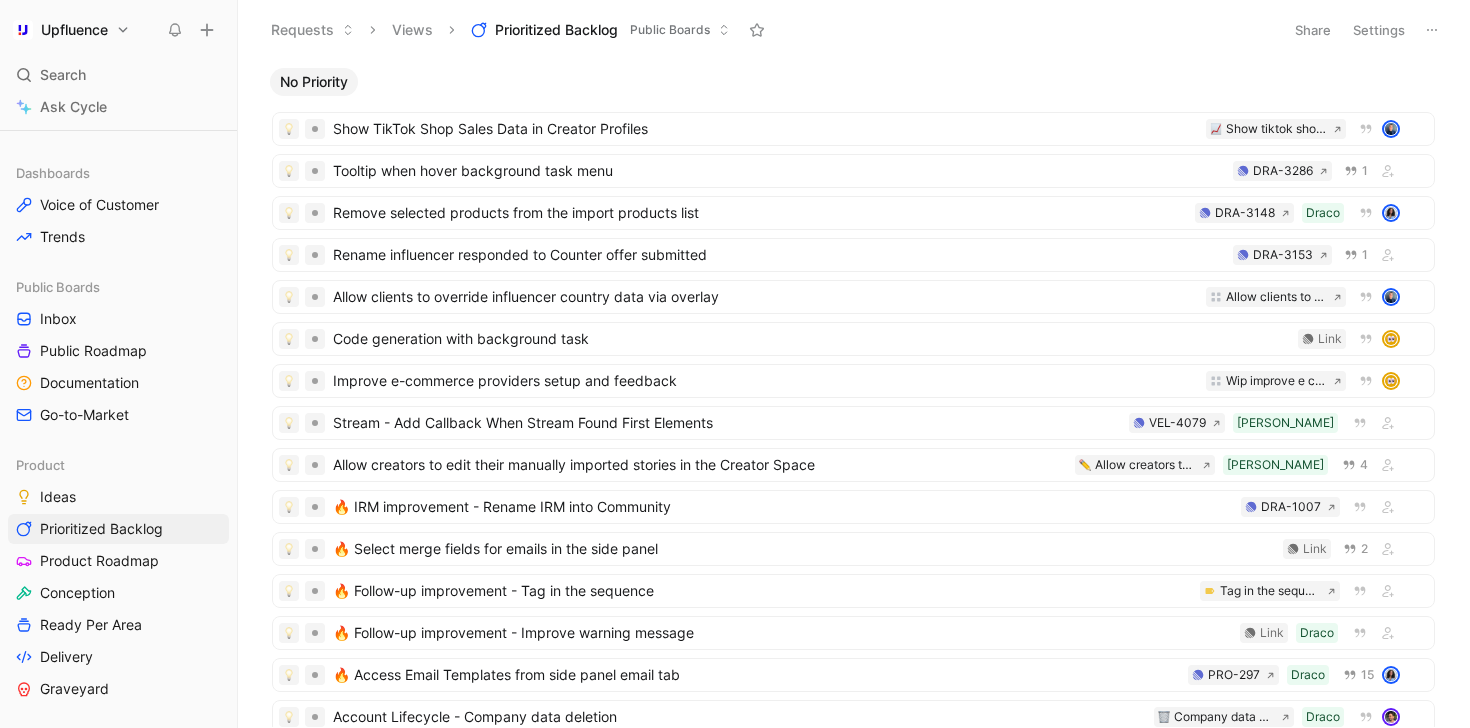 click on "Upfluence Search ⌘ K Ask Cycle Workspace Home G then H Feedback G then F Requests G then R Releases G then L Customers Product Areas Sanity check Feedbacks to process Dashboards Voice of Customer Trends Public Boards Inbox Public Roadmap Documentation Go-to-Market Product Ideas Prioritized Backlog Product Roadmap Conception Ready Per Area Delivery Graveyard Design Product Design
To pick up a draggable item, press the space bar.
While dragging, use the arrow keys to move the item.
Press space again to drop the item in its new position, or press escape to cancel.
Help center Invite member Requests Views Prioritized Backlog Public Boards Share Settings No Priority Show TikTok Shop Sales Data in Creator Profiles Show tiktok shop sales data in creator profiles Tooltip when hover background task menu DRA-3286 1 Remove selected products from the import products list Draco DRA-3148 Rename influencer responded to Counter offer submitted DRA-3153 1 Code generation with background task" at bounding box center [735, 364] 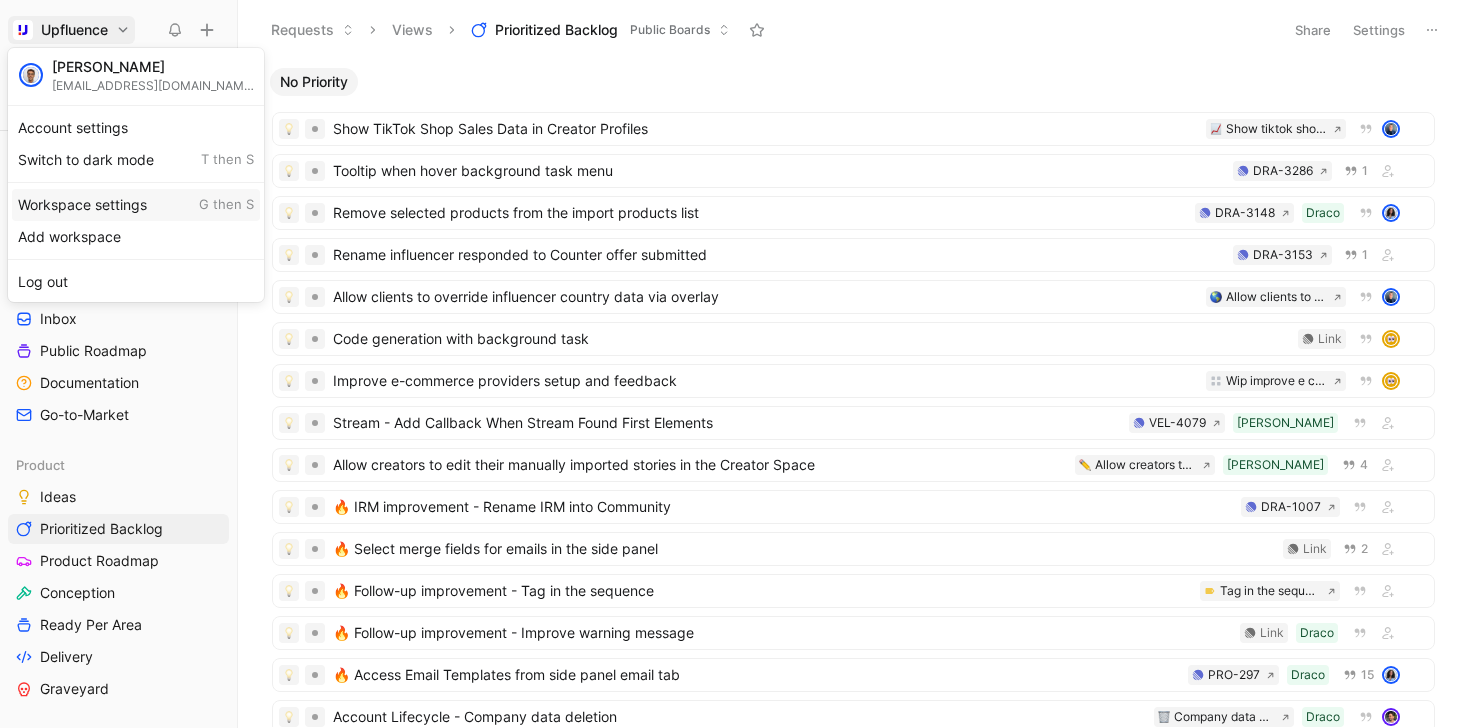 click on "Workspace settings G then S" at bounding box center [136, 205] 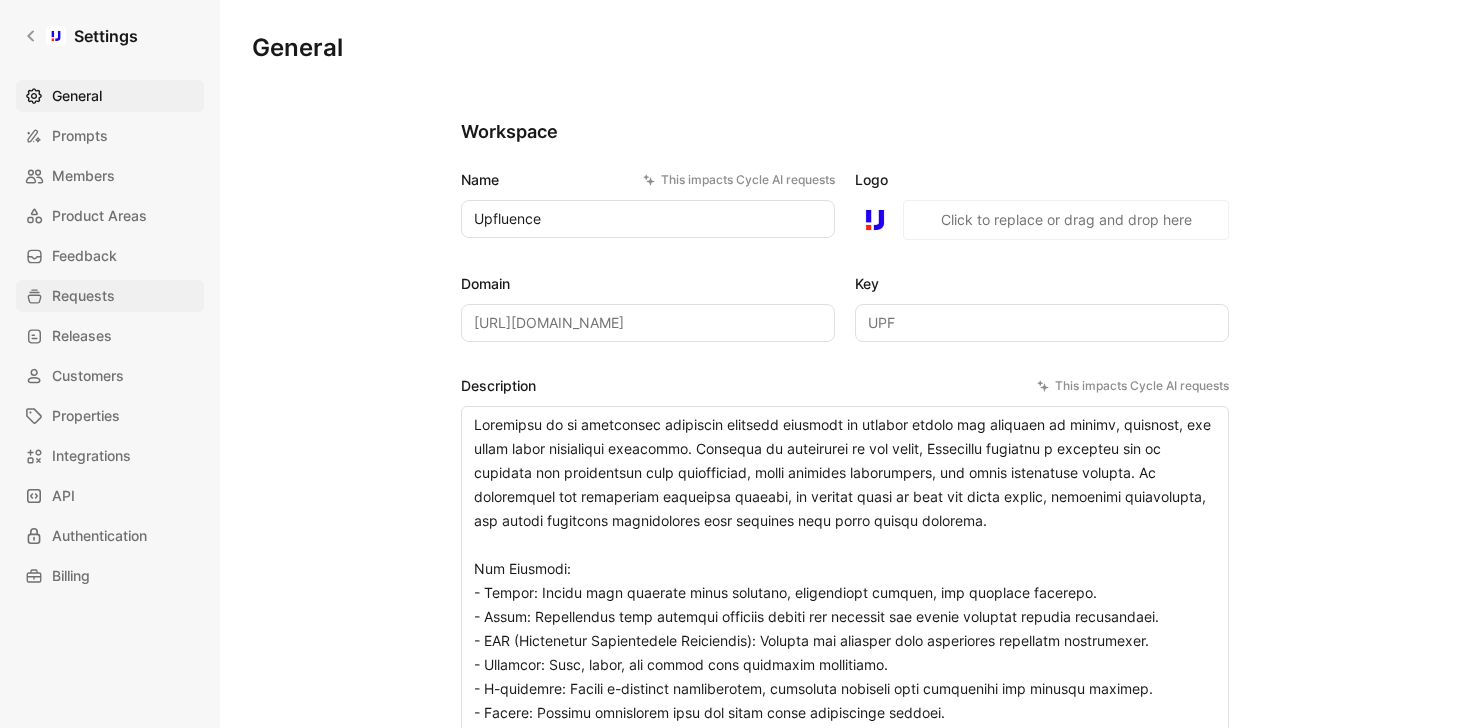 click on "Requests" at bounding box center (83, 296) 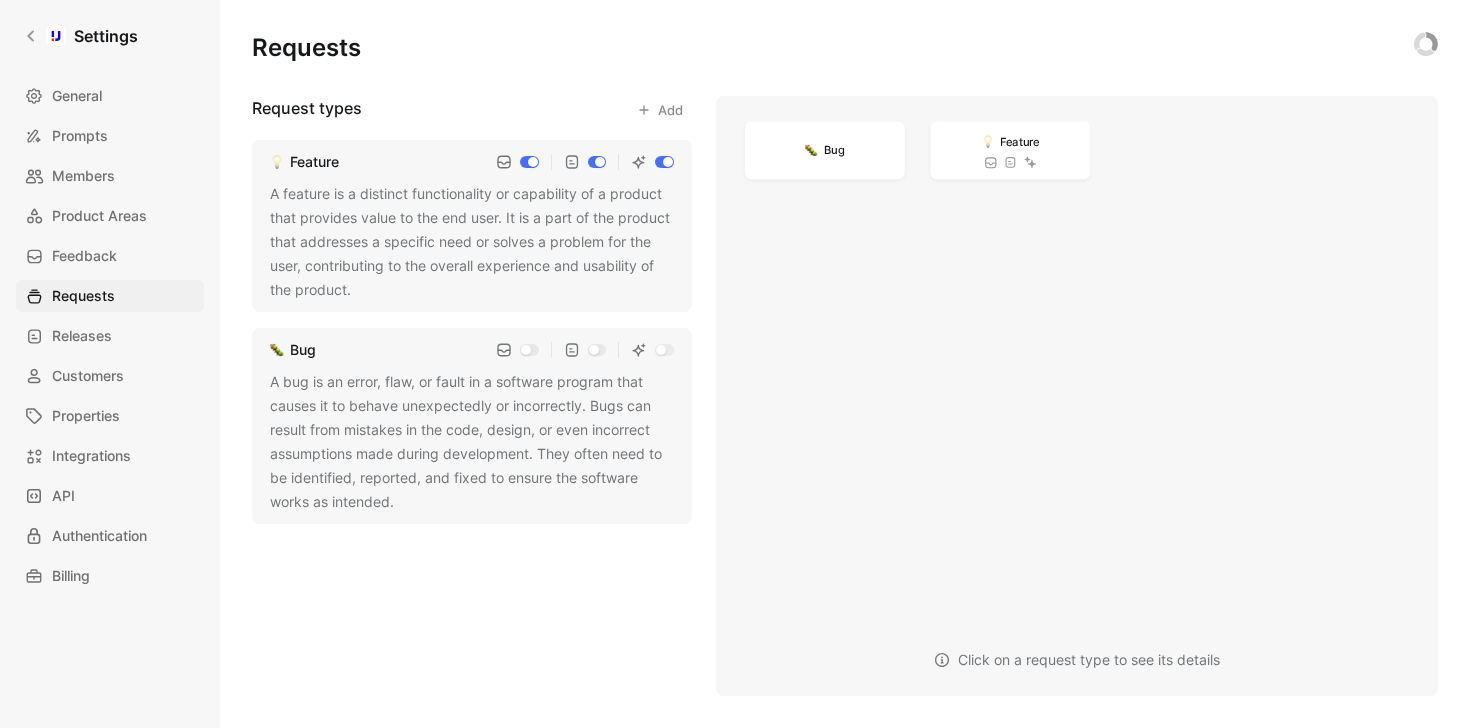 click on "General Prompts Members Product Areas Feedback Requests Releases Customers Properties Integrations API Authentication Billing" at bounding box center [117, 336] 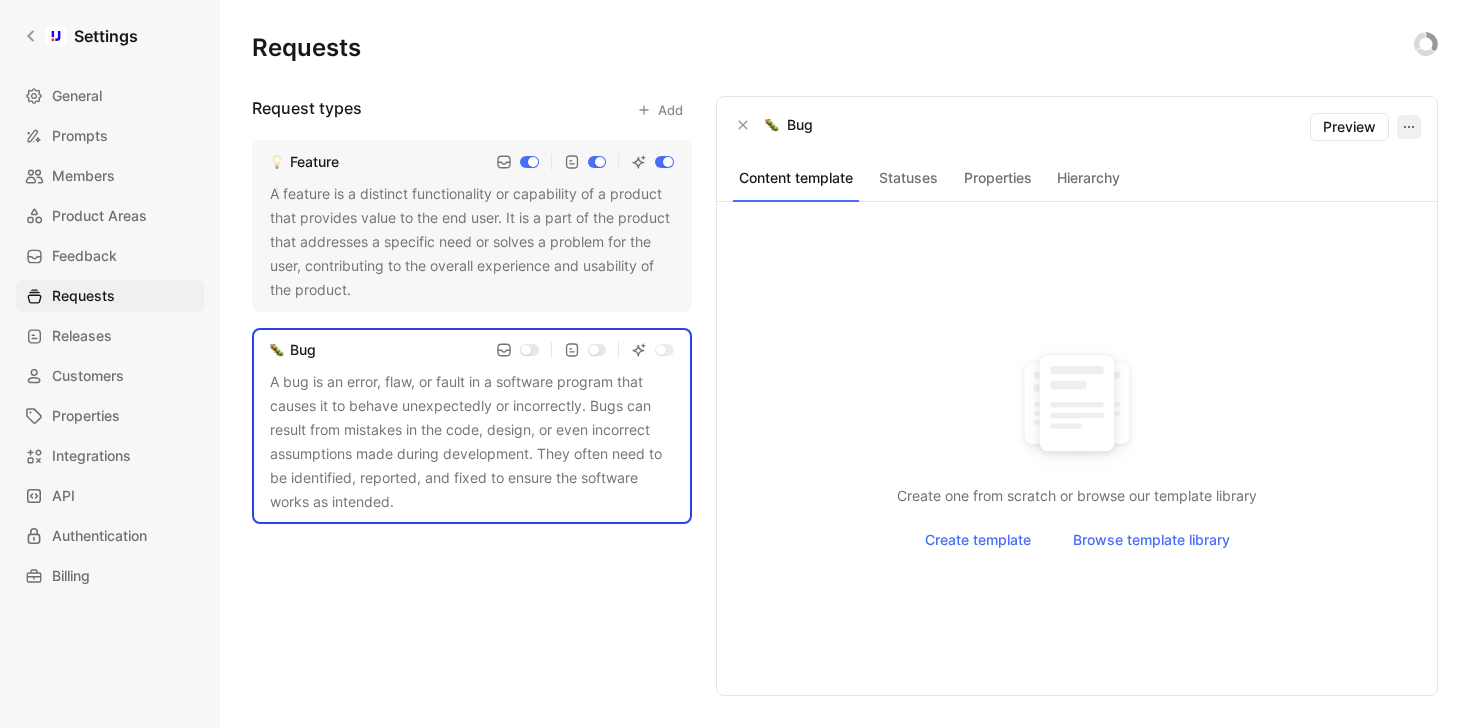 click 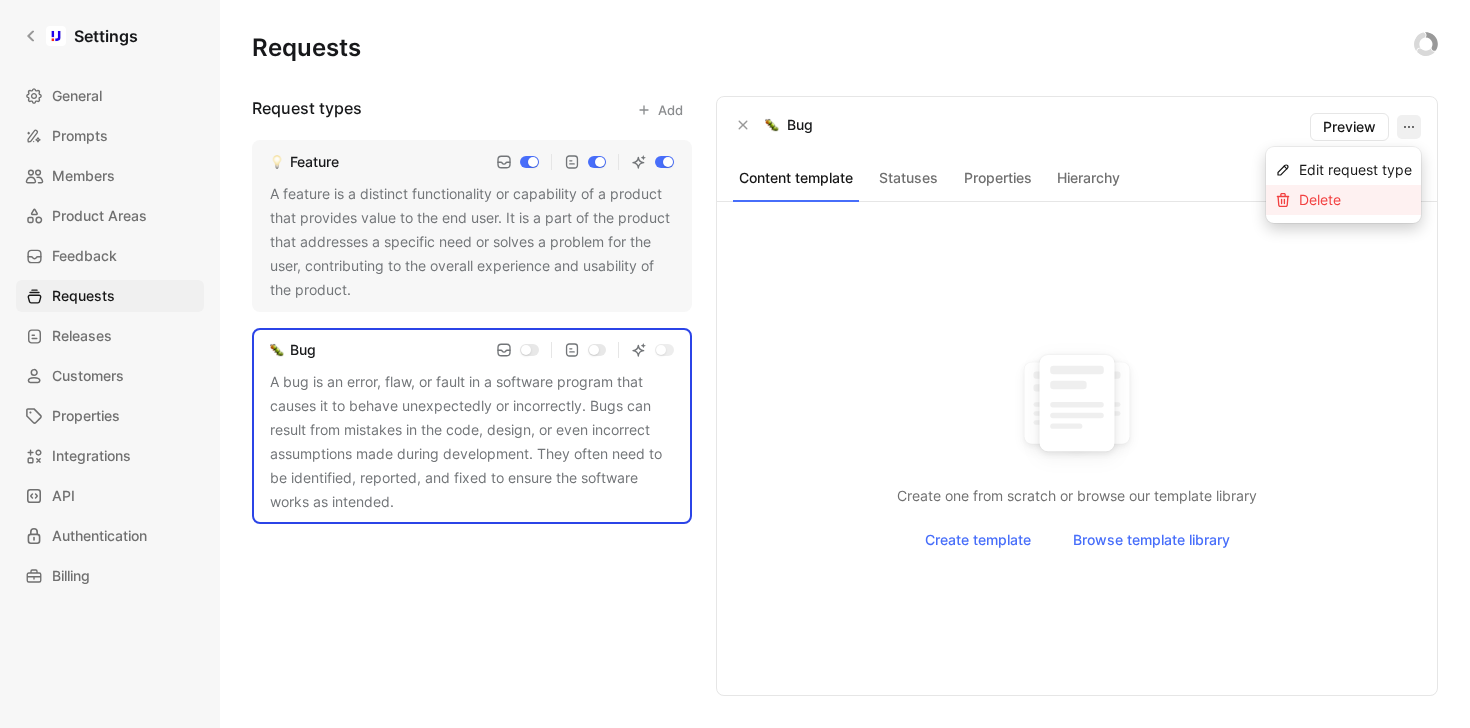 click on "Delete" at bounding box center [1320, 199] 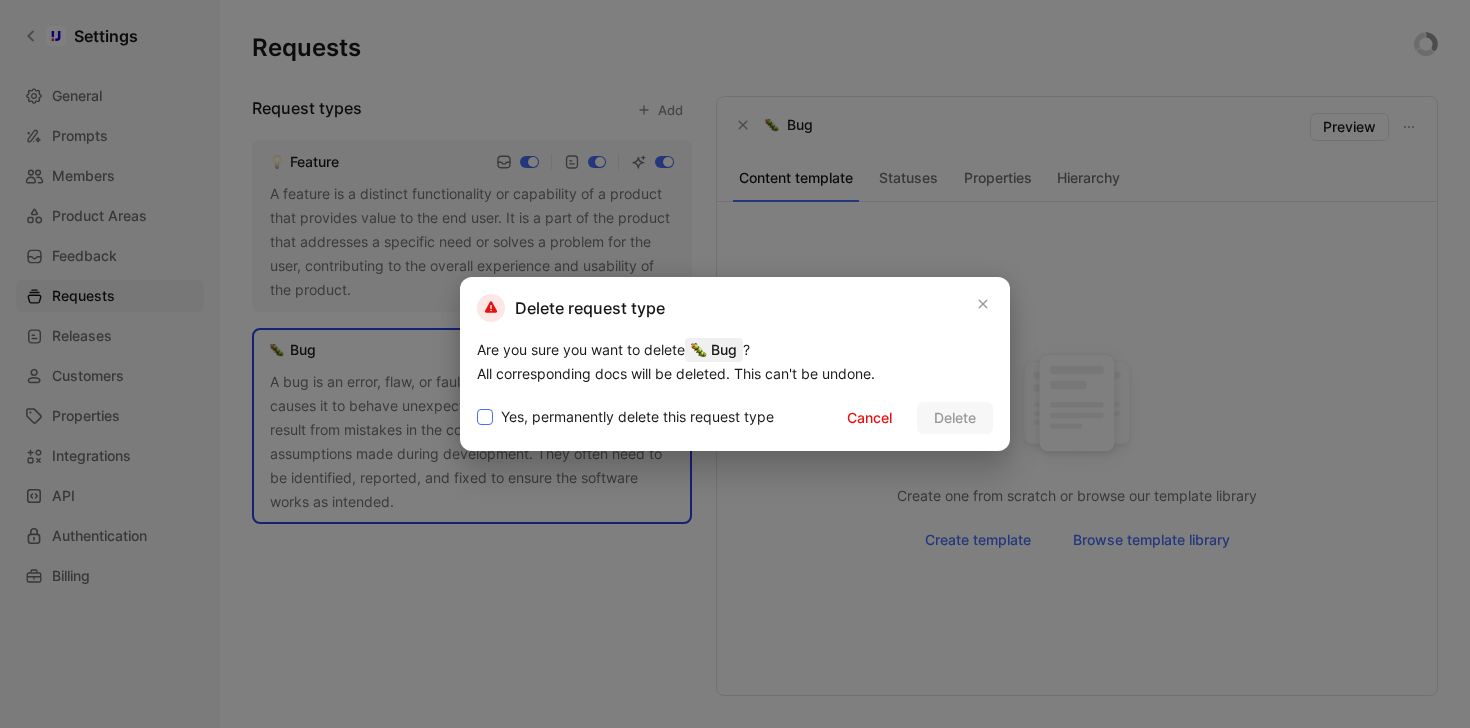 click on "Yes, permanently delete this request type" at bounding box center (637, 417) 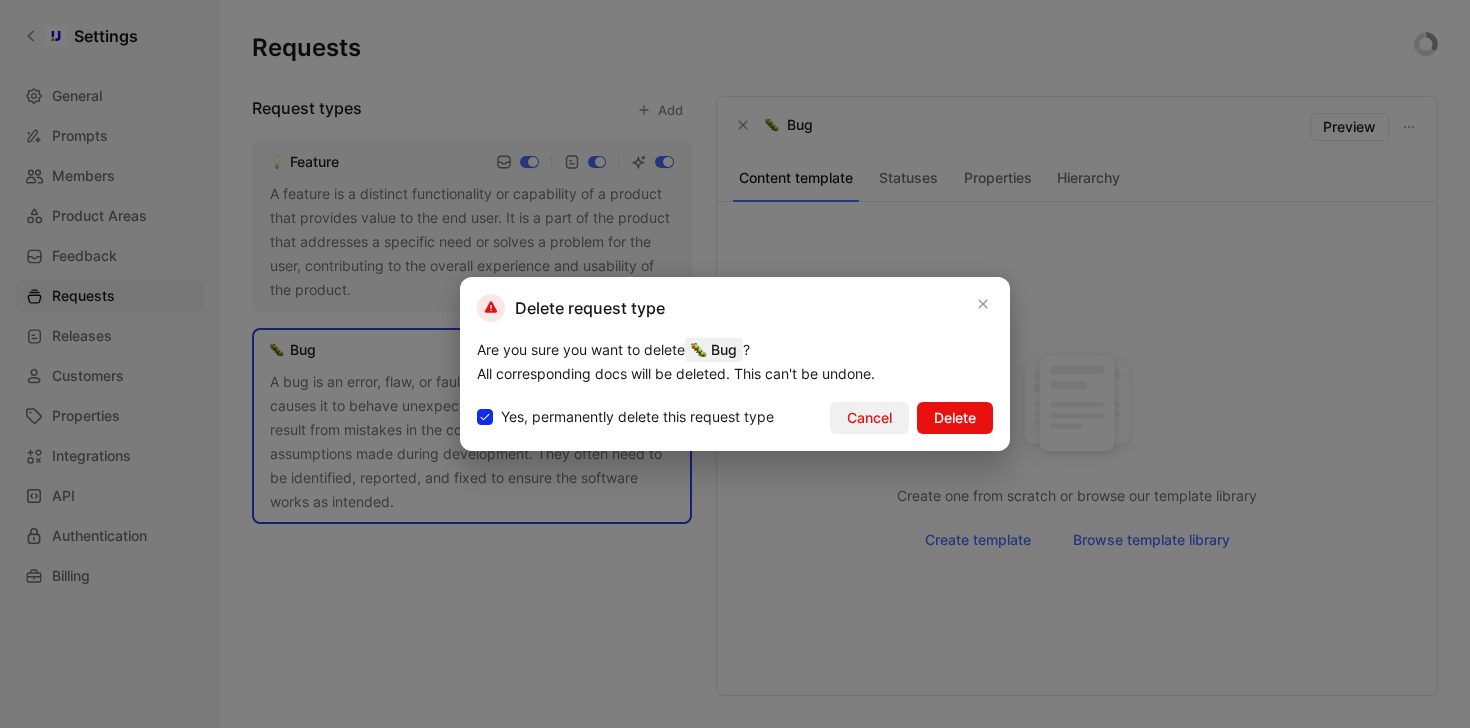 click on "Cancel" at bounding box center [869, 418] 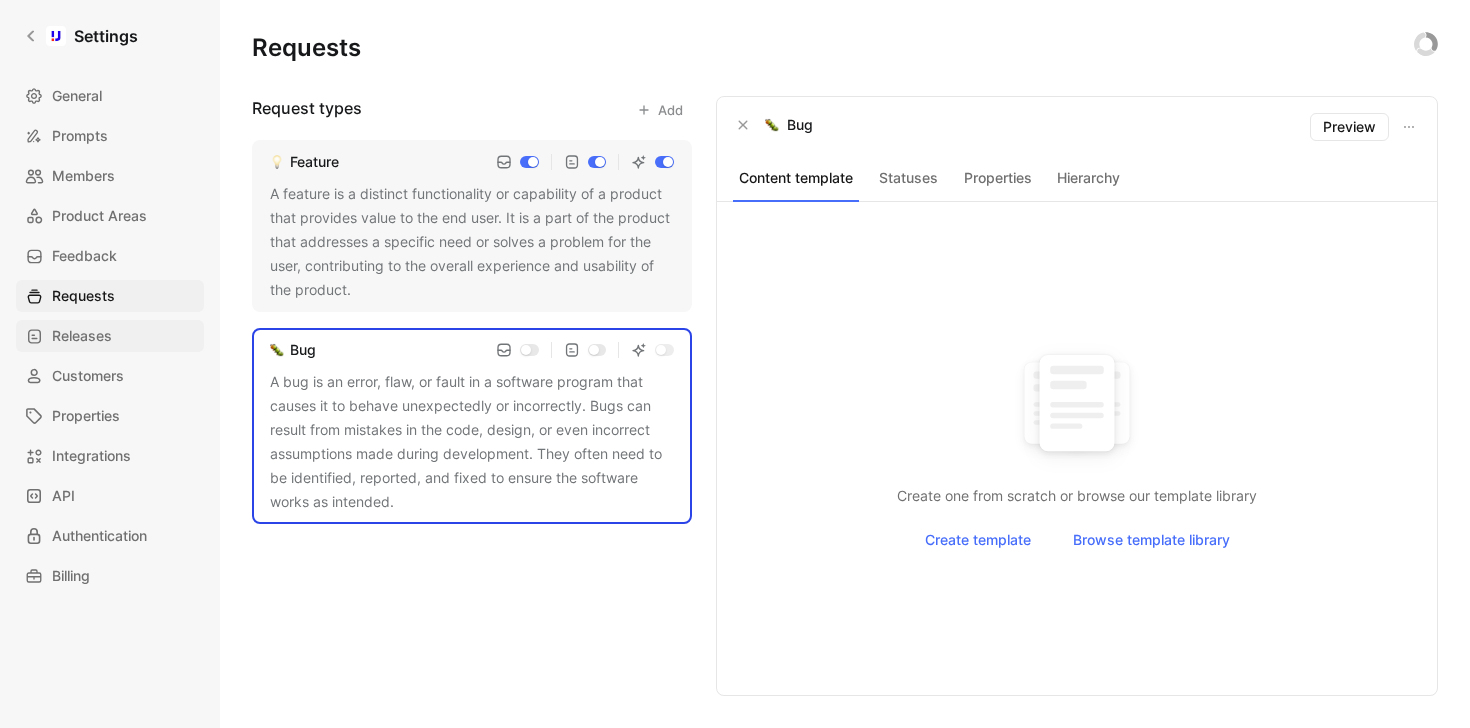 click on "Releases" at bounding box center (110, 336) 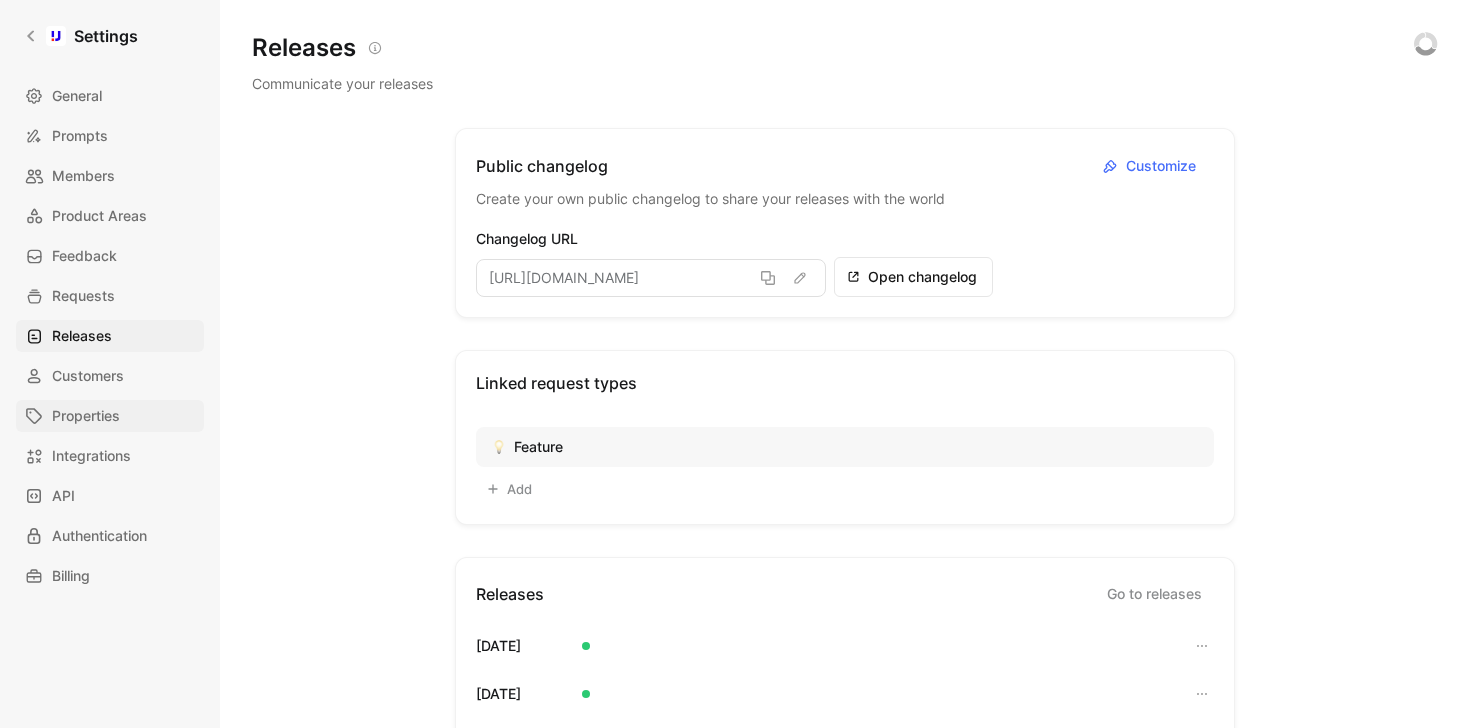 click on "Properties" at bounding box center [86, 416] 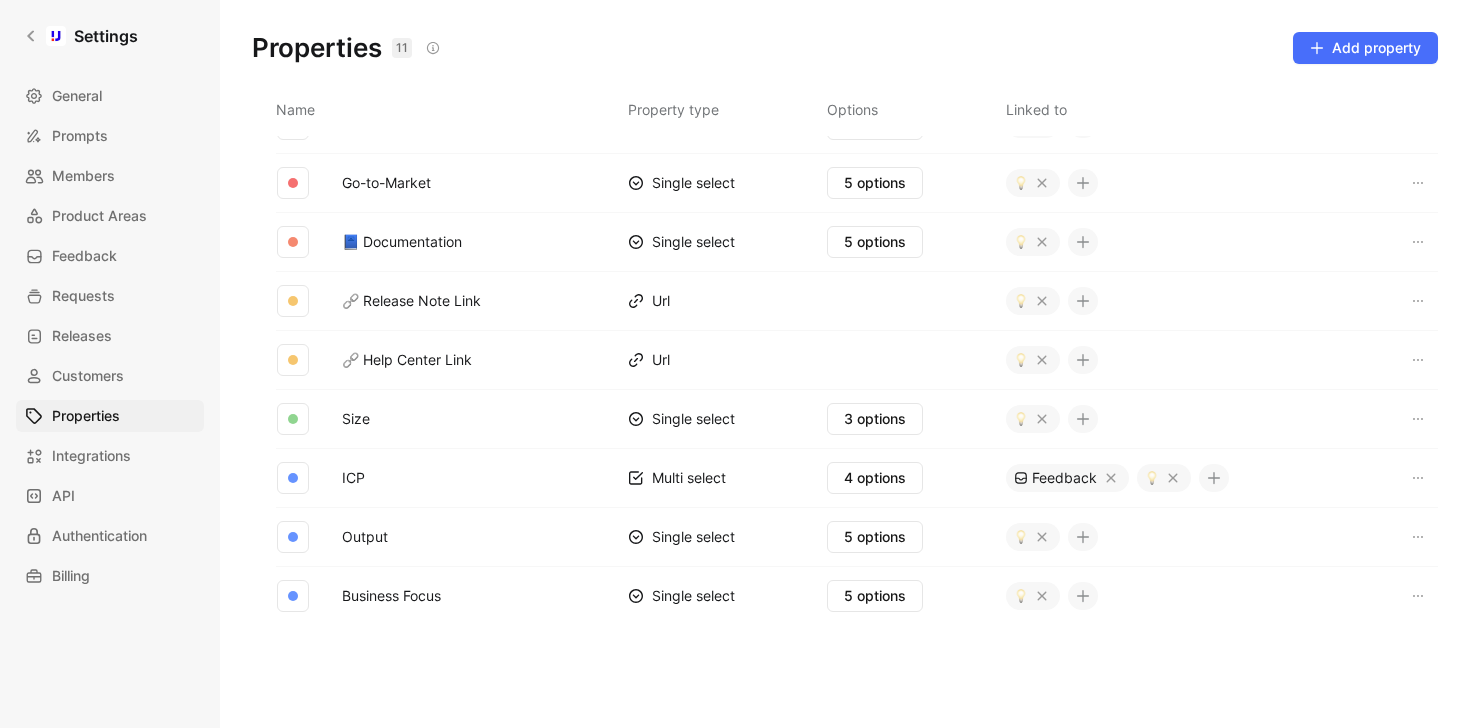 scroll, scrollTop: 307, scrollLeft: 0, axis: vertical 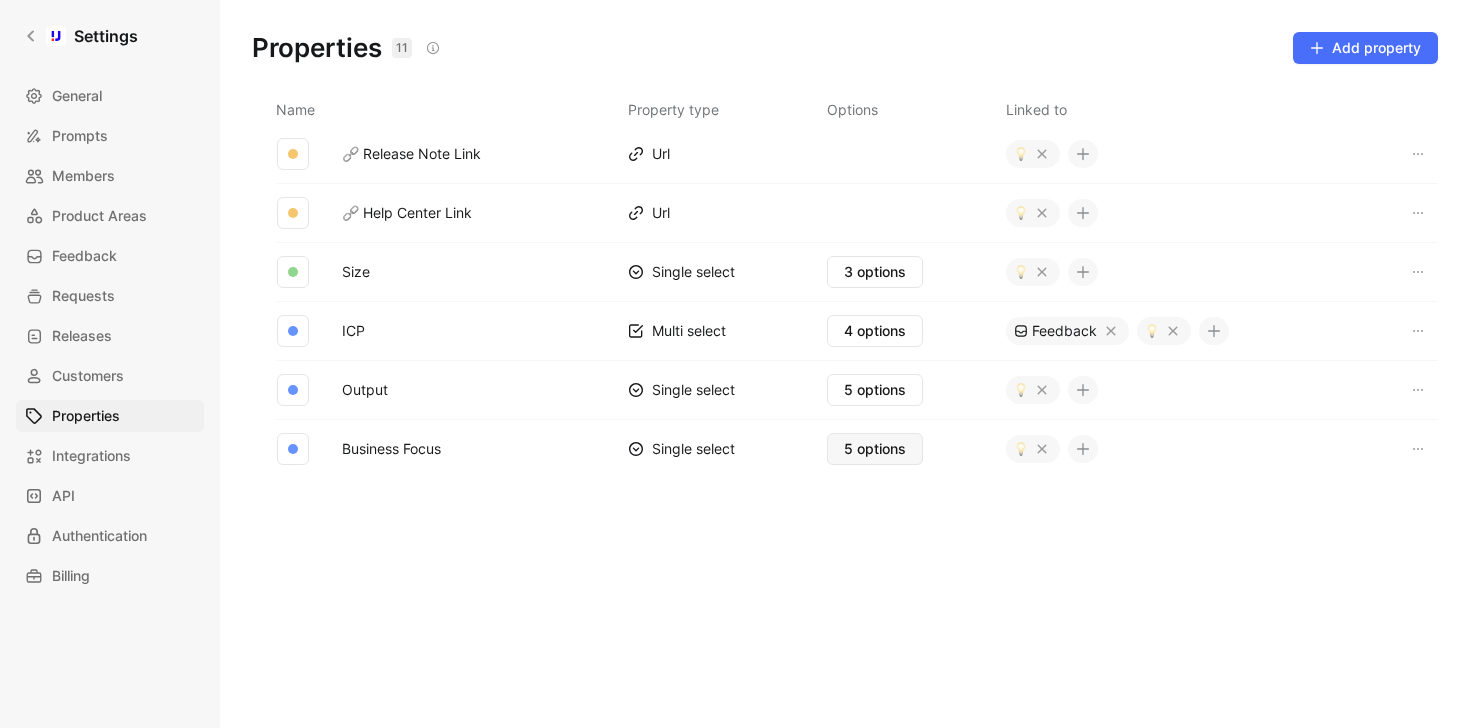 click on "5 options" at bounding box center [875, 449] 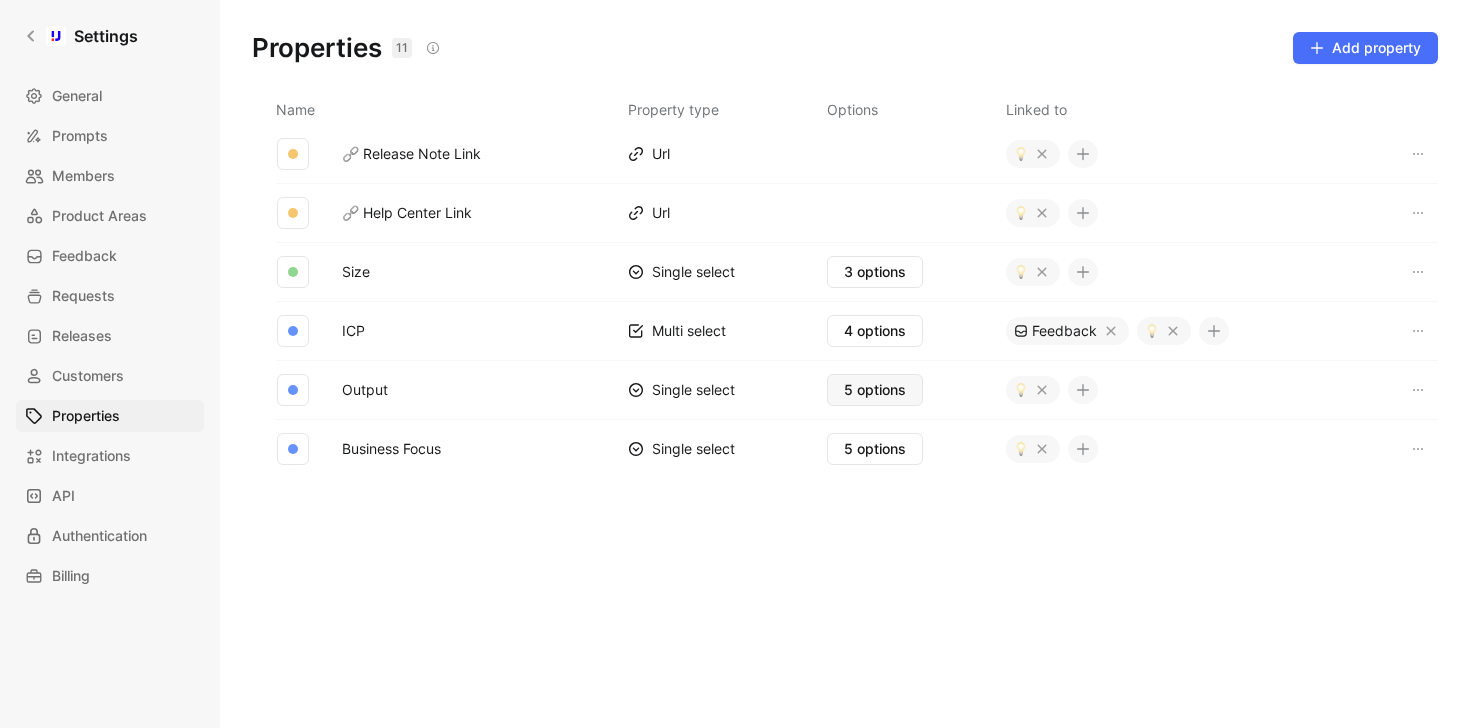 click on "5 options" at bounding box center (875, 390) 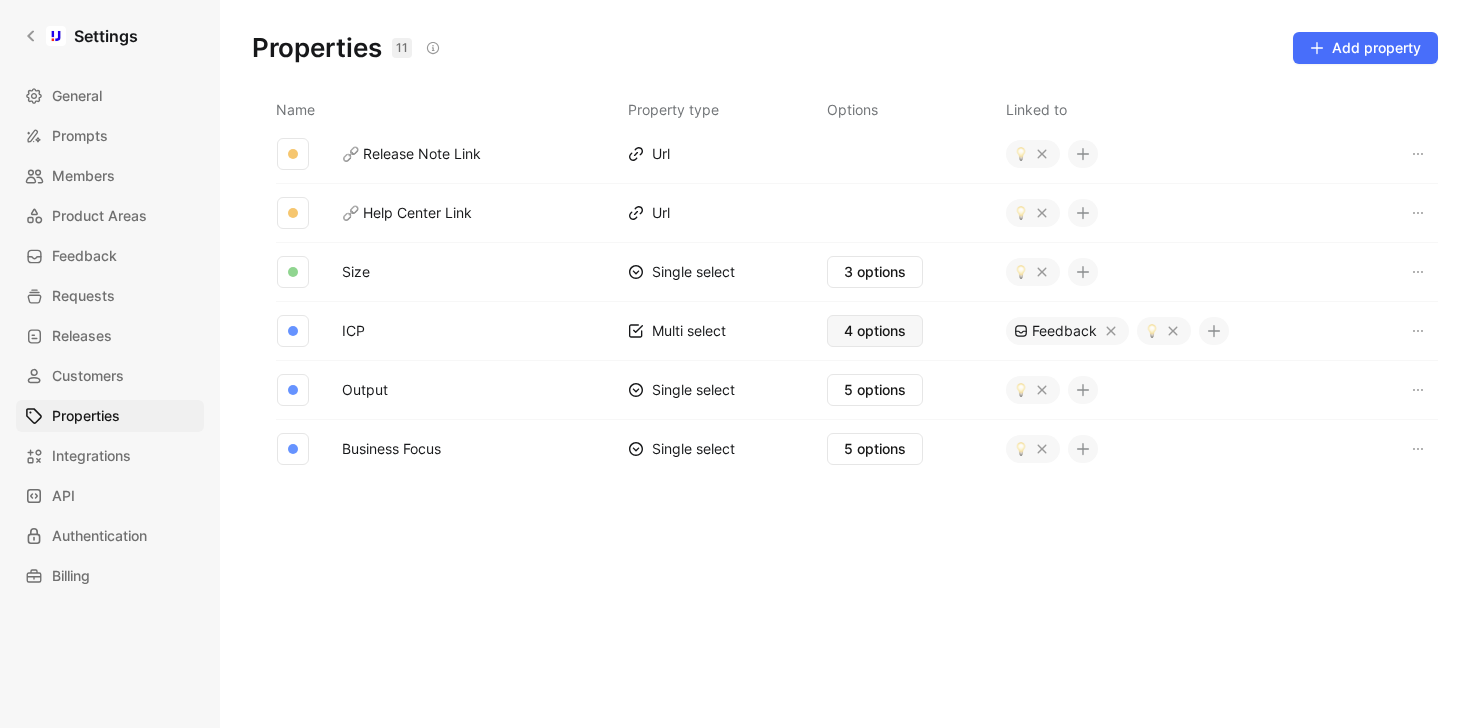 click on "4 options" at bounding box center (875, 331) 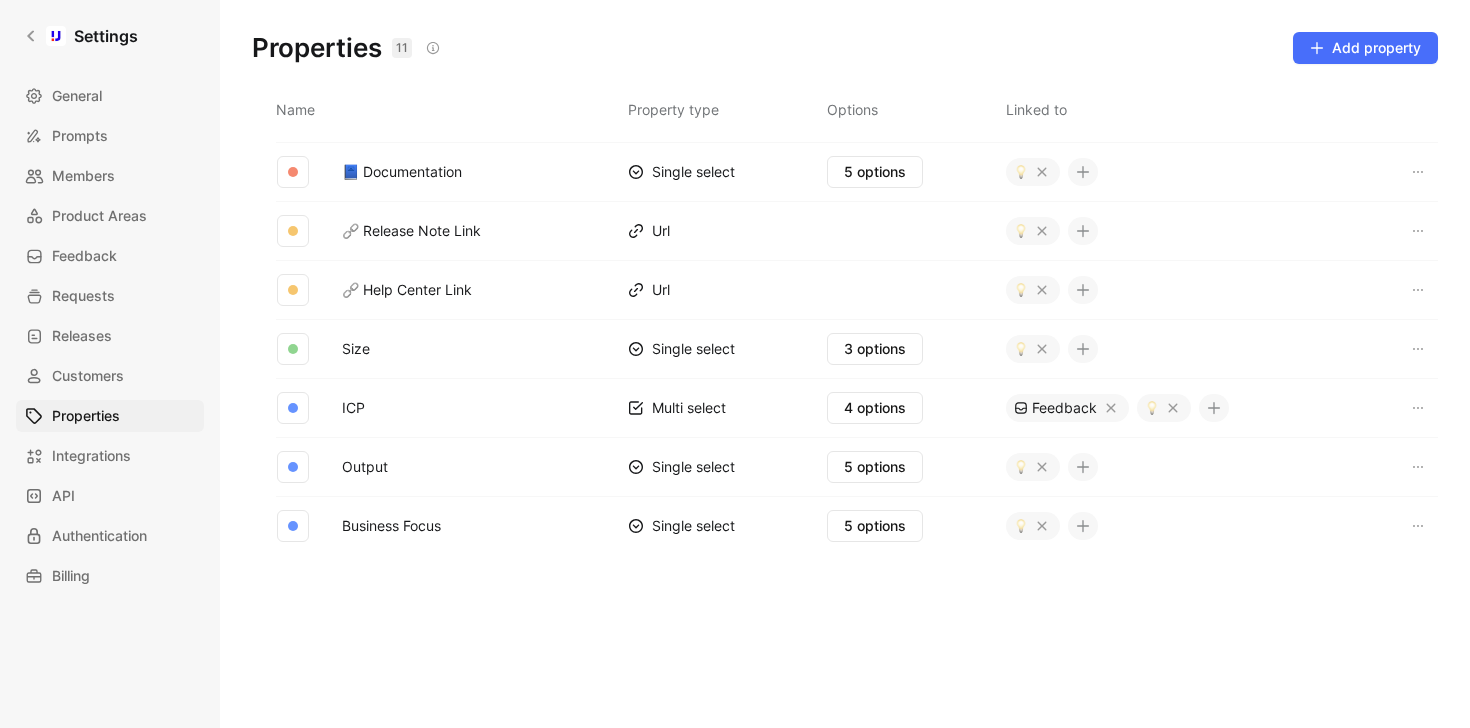 scroll, scrollTop: 203, scrollLeft: 0, axis: vertical 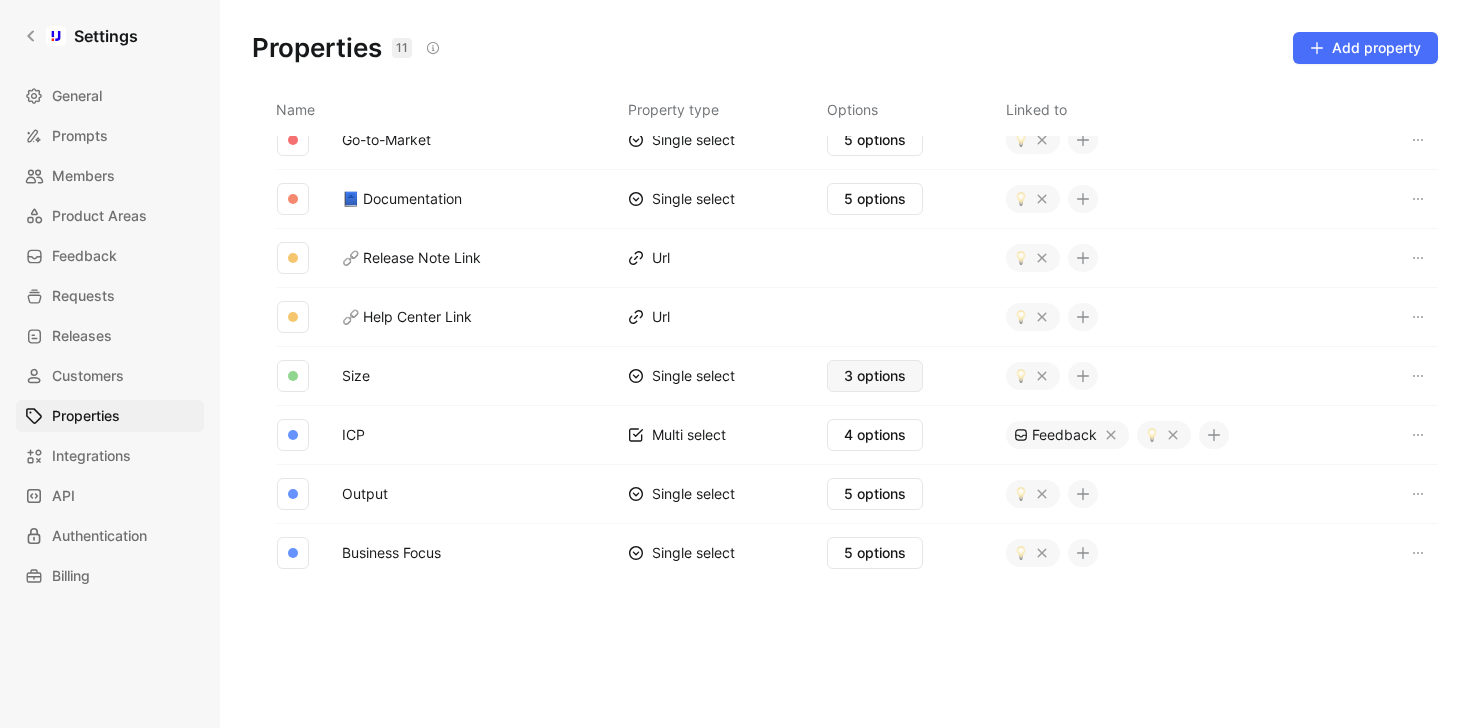 click on "3 options" at bounding box center [875, 376] 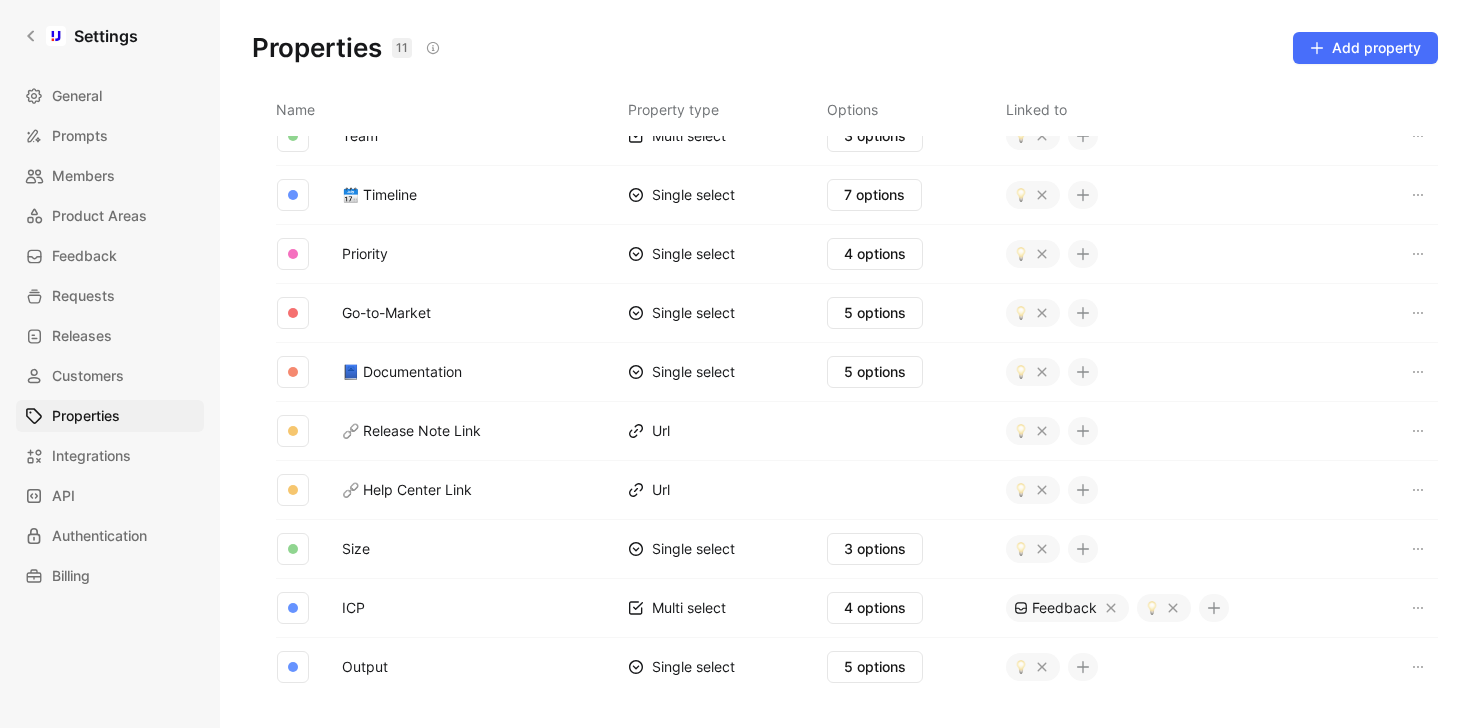 scroll, scrollTop: 0, scrollLeft: 0, axis: both 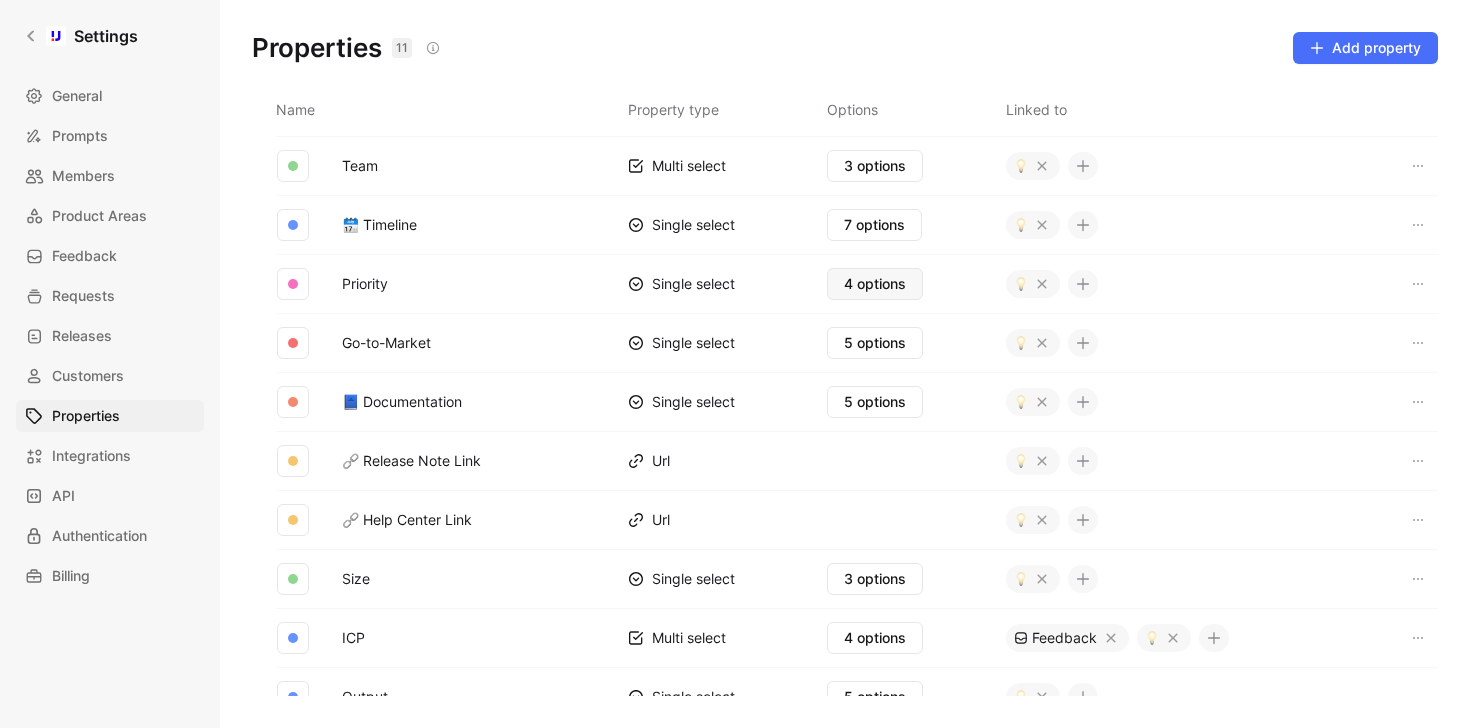 click on "4 options" at bounding box center (875, 284) 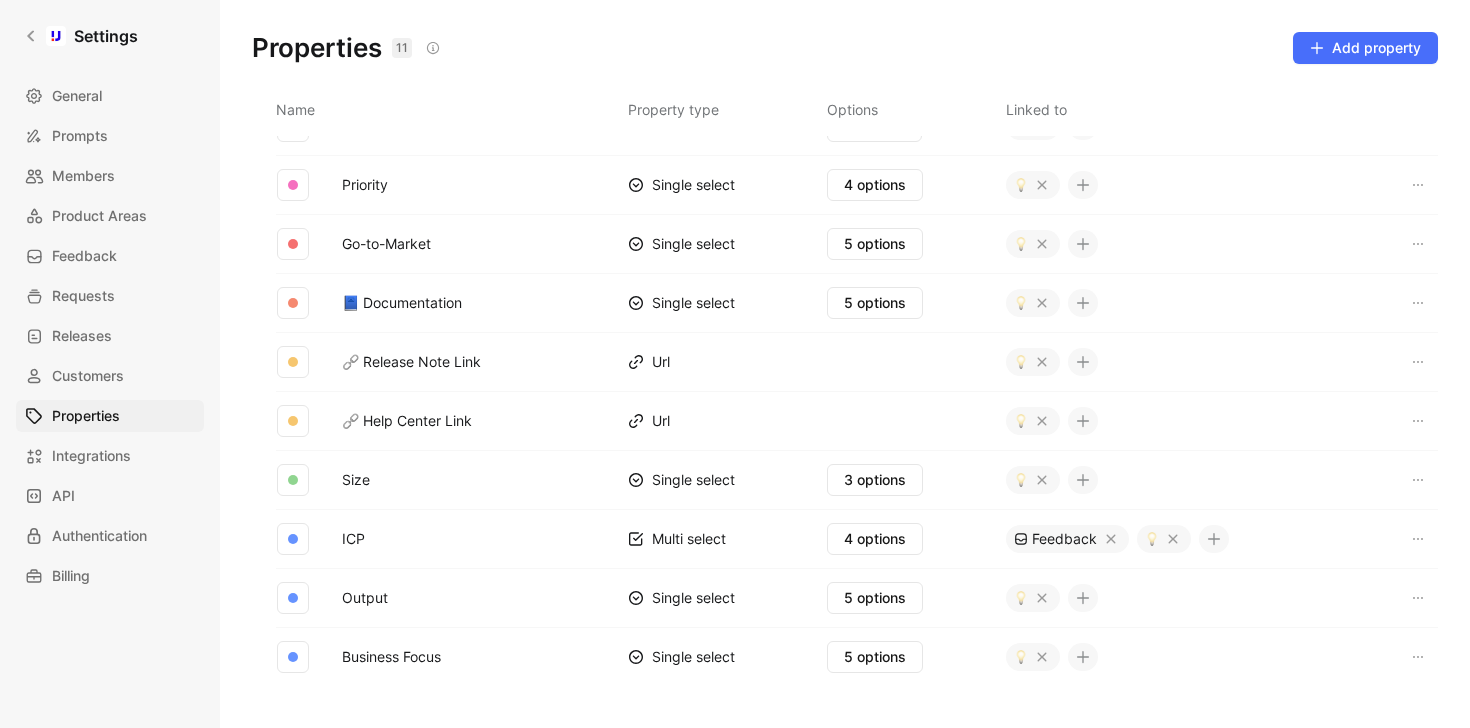 scroll, scrollTop: 242, scrollLeft: 0, axis: vertical 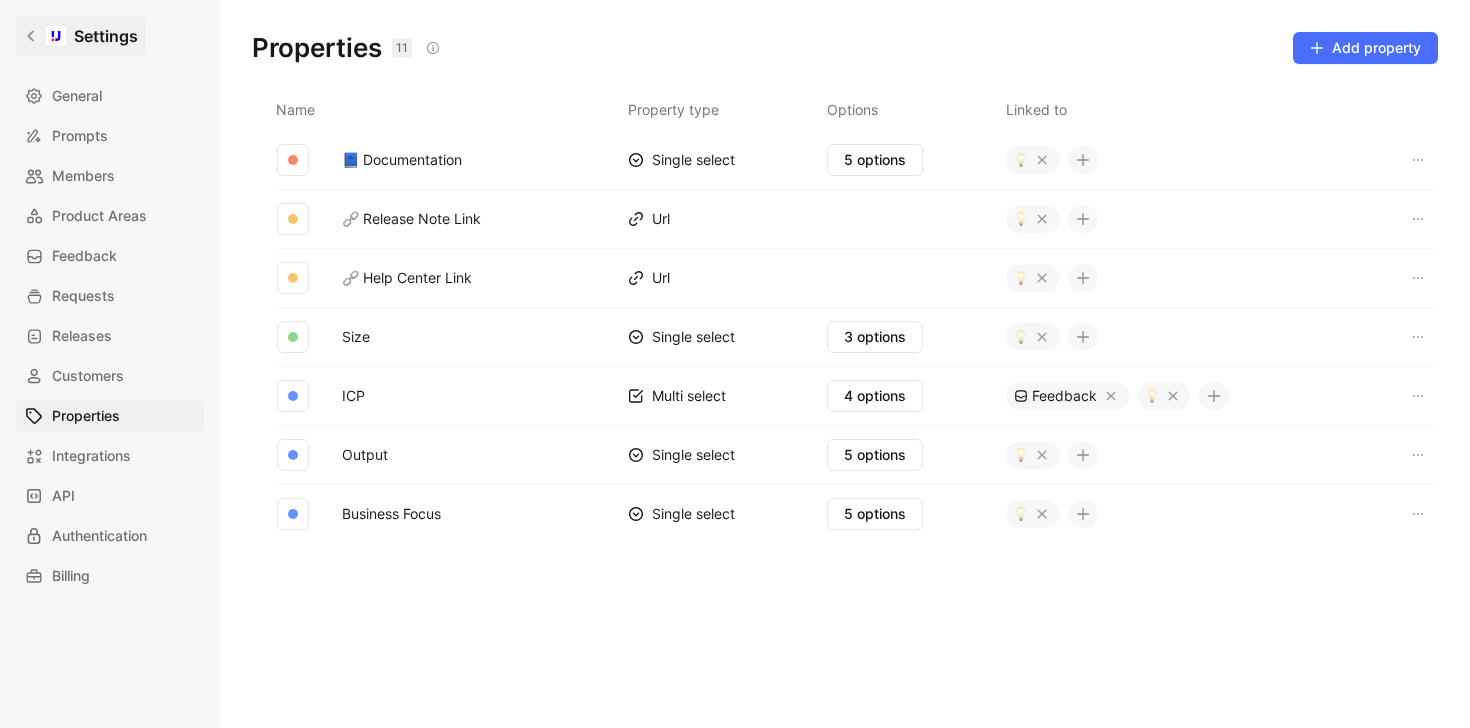 click on "Settings" at bounding box center (81, 36) 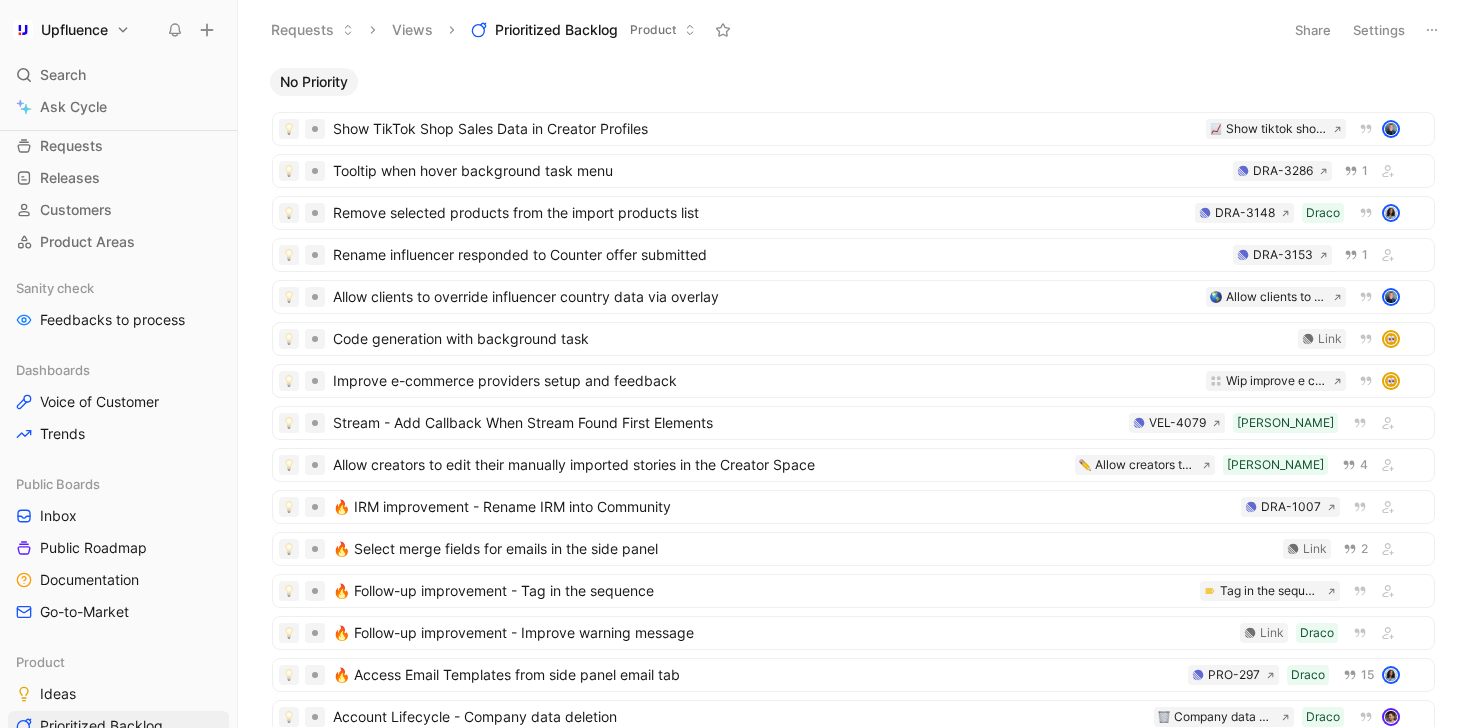 scroll, scrollTop: 122, scrollLeft: 0, axis: vertical 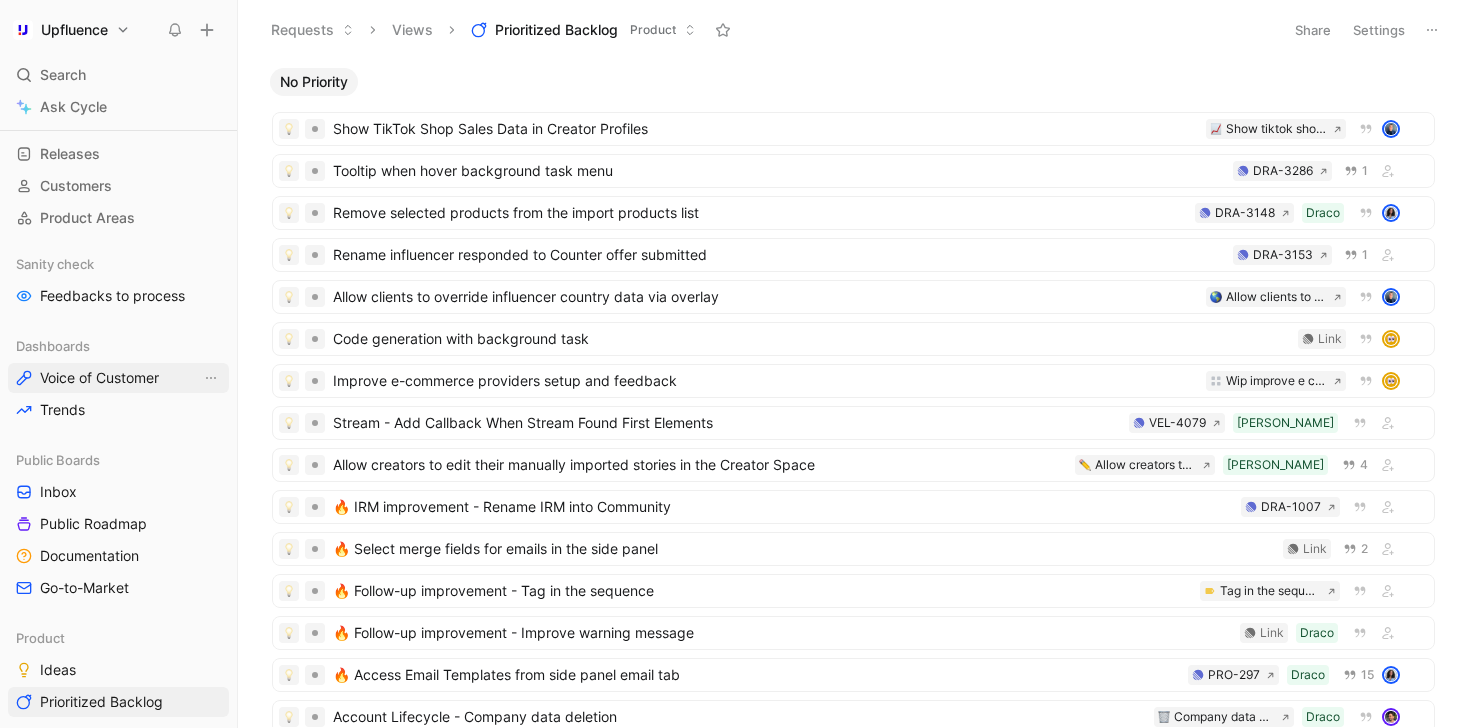 click on "Voice of Customer" at bounding box center [118, 378] 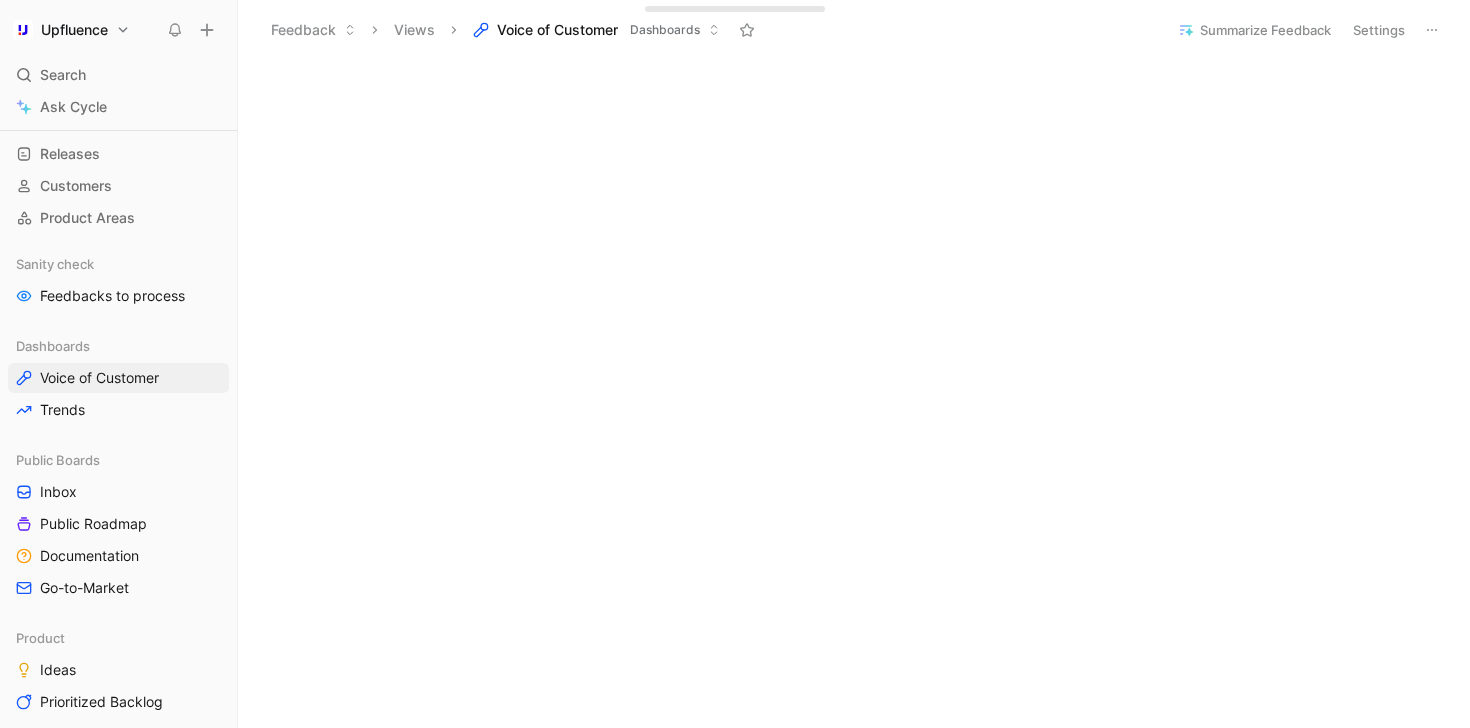 scroll, scrollTop: 0, scrollLeft: 0, axis: both 